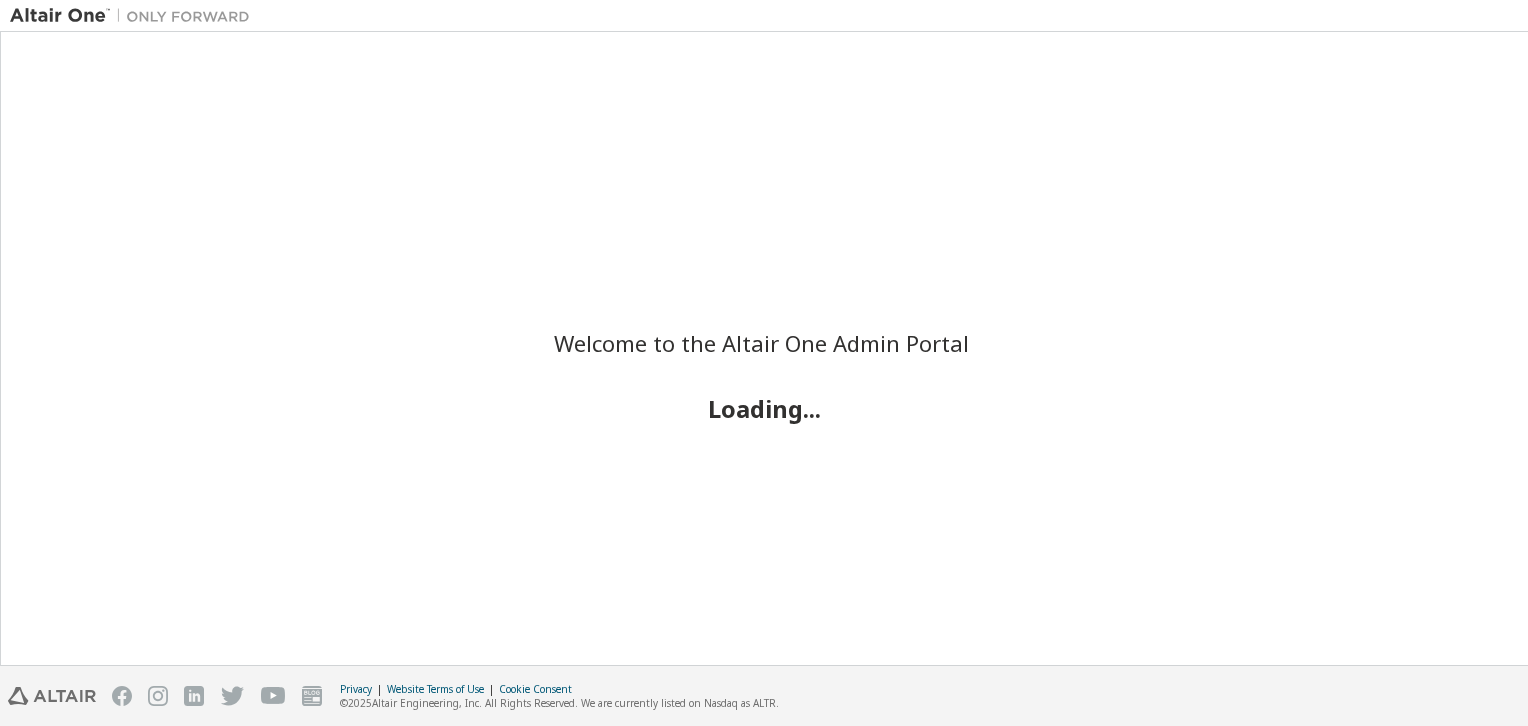 scroll, scrollTop: 0, scrollLeft: 0, axis: both 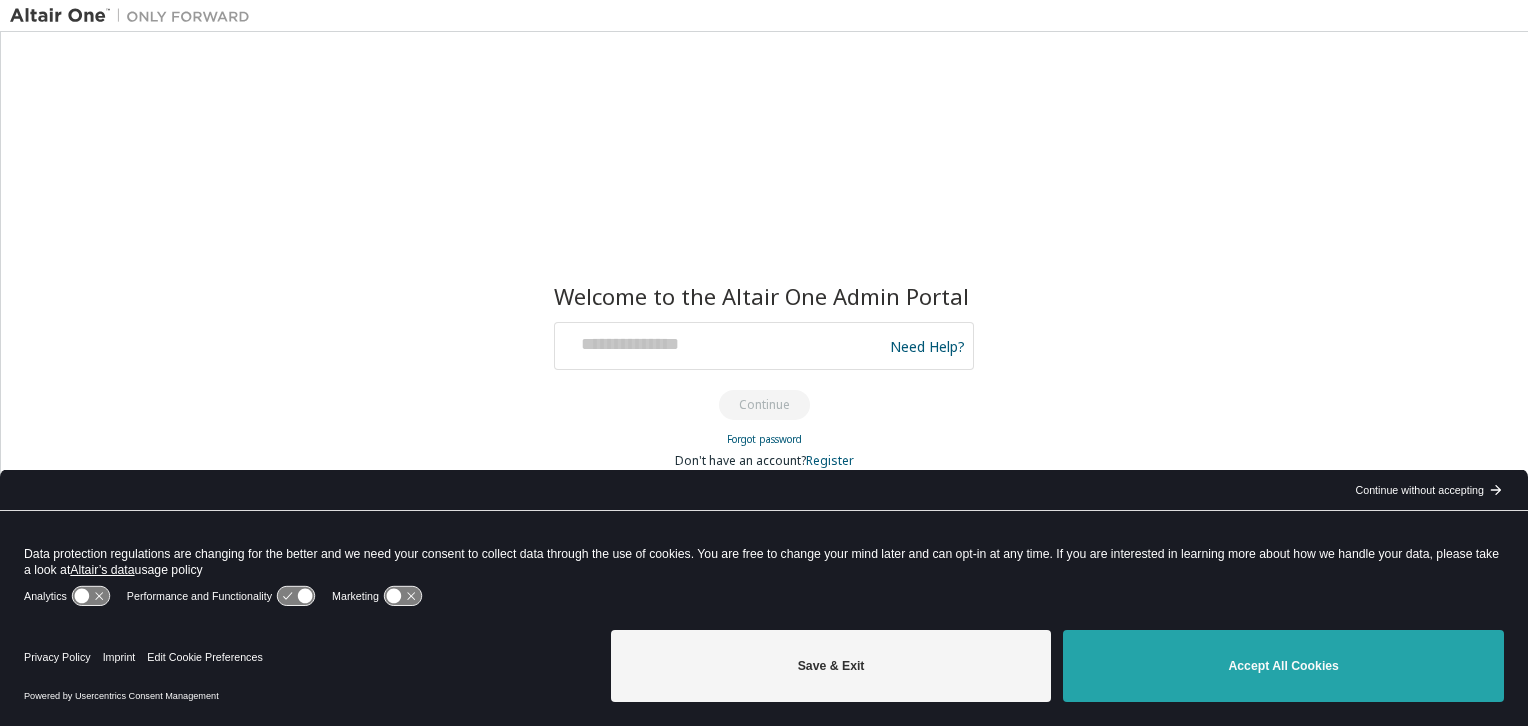 click on "Accept All Cookies" at bounding box center (1283, 666) 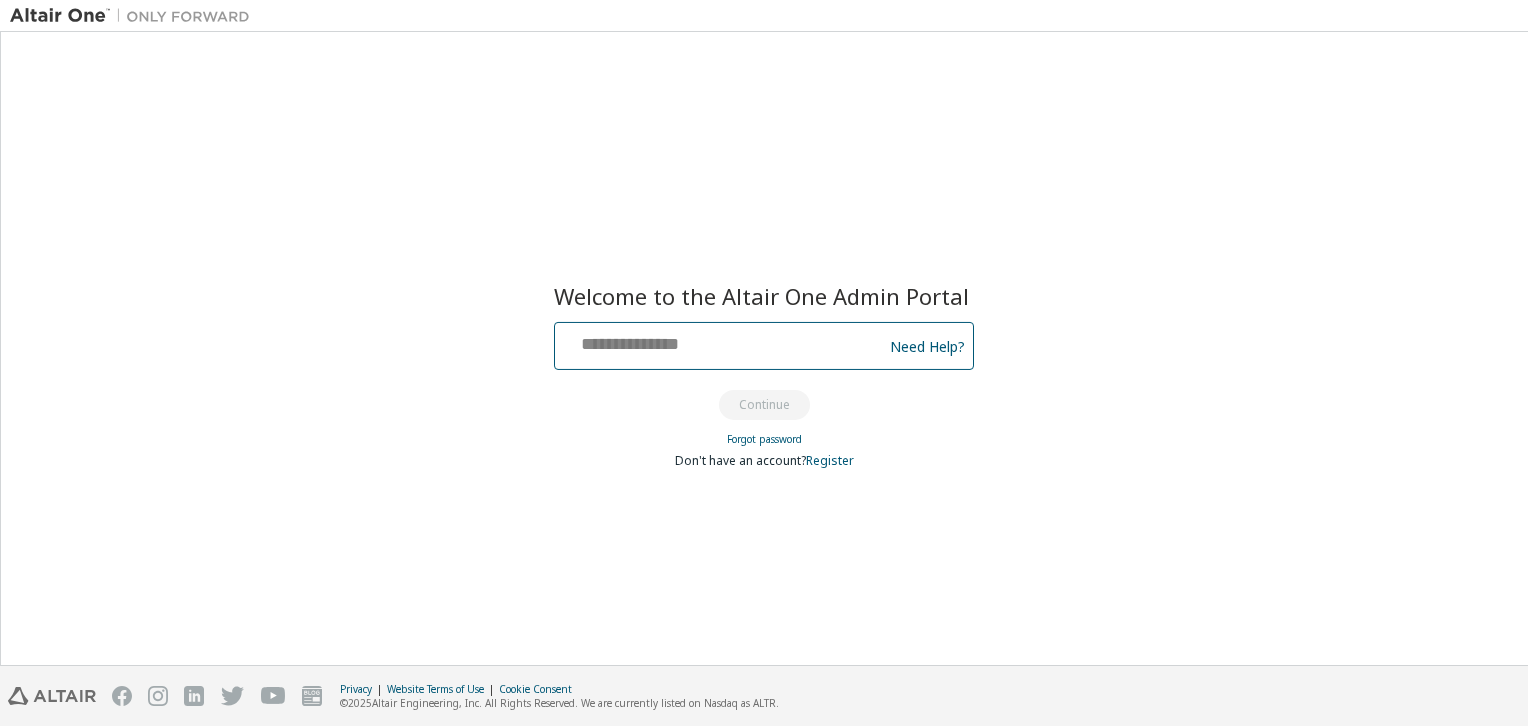 click at bounding box center [721, 341] 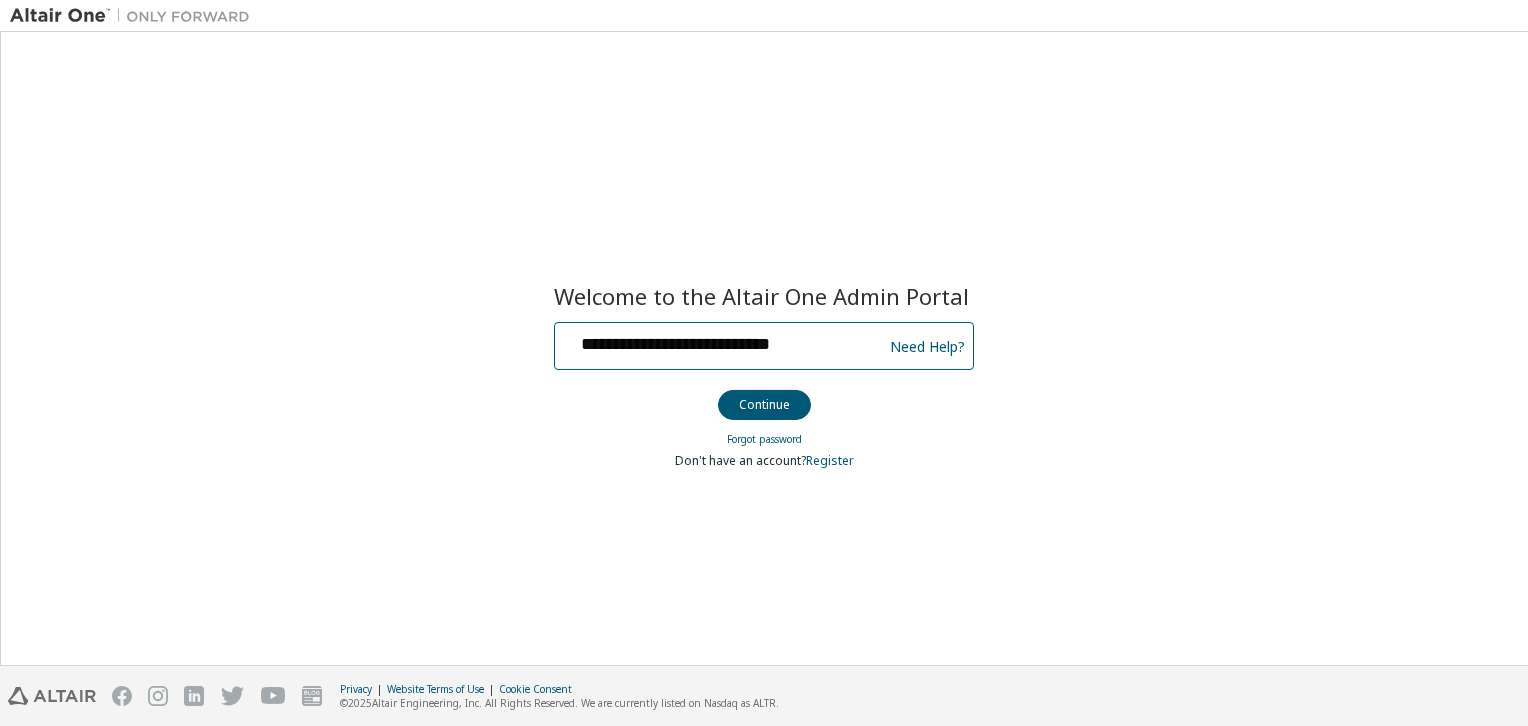 drag, startPoint x: 832, startPoint y: 345, endPoint x: 336, endPoint y: 304, distance: 497.69168 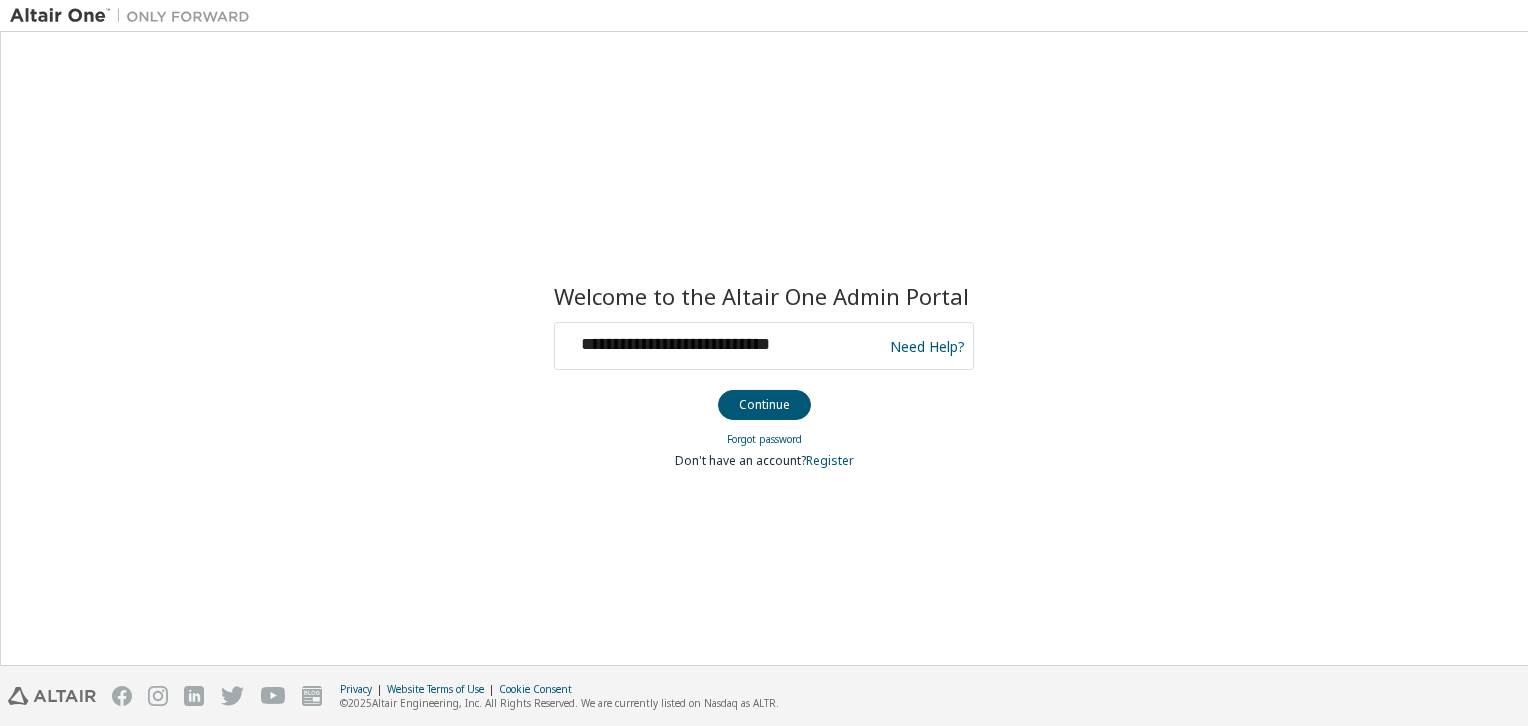 click on "**********" at bounding box center [764, 348] 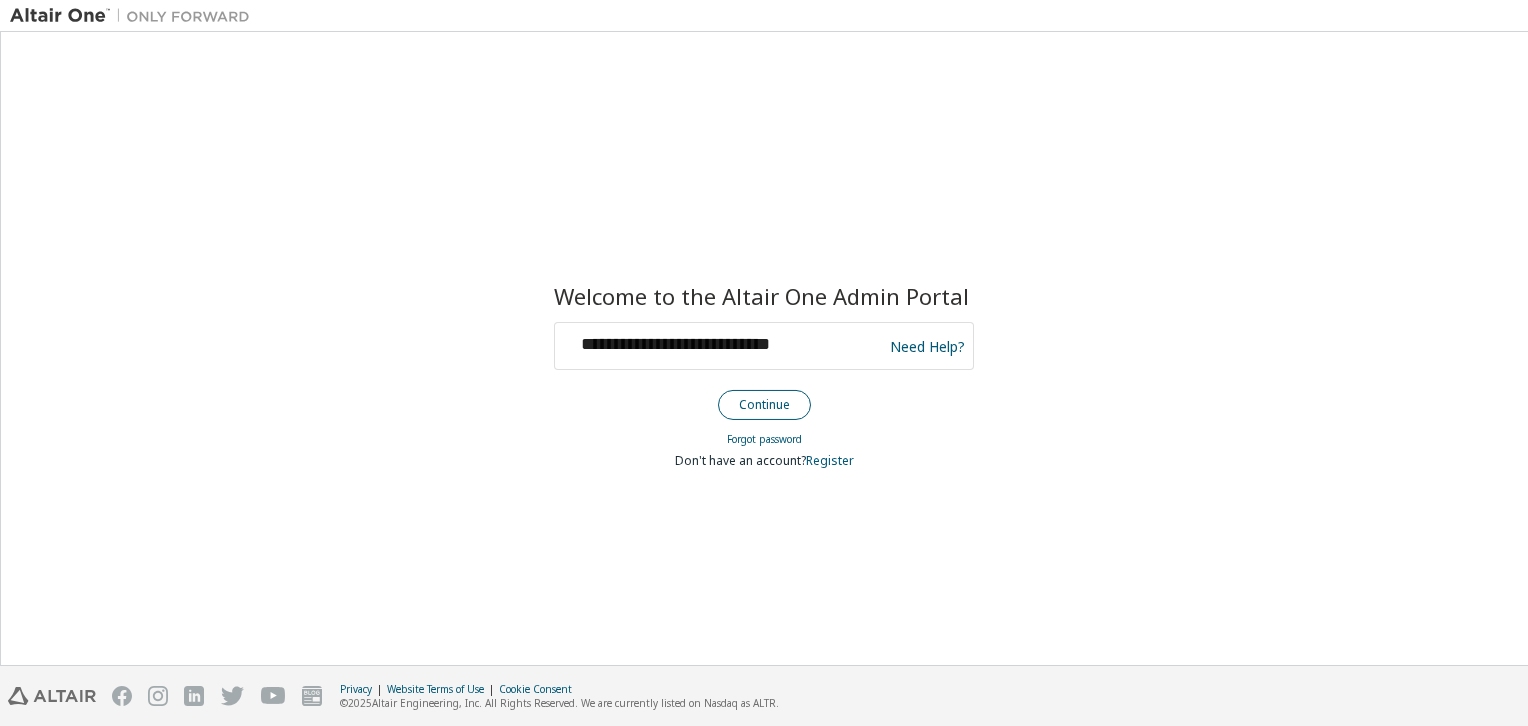 click on "Continue" at bounding box center [764, 405] 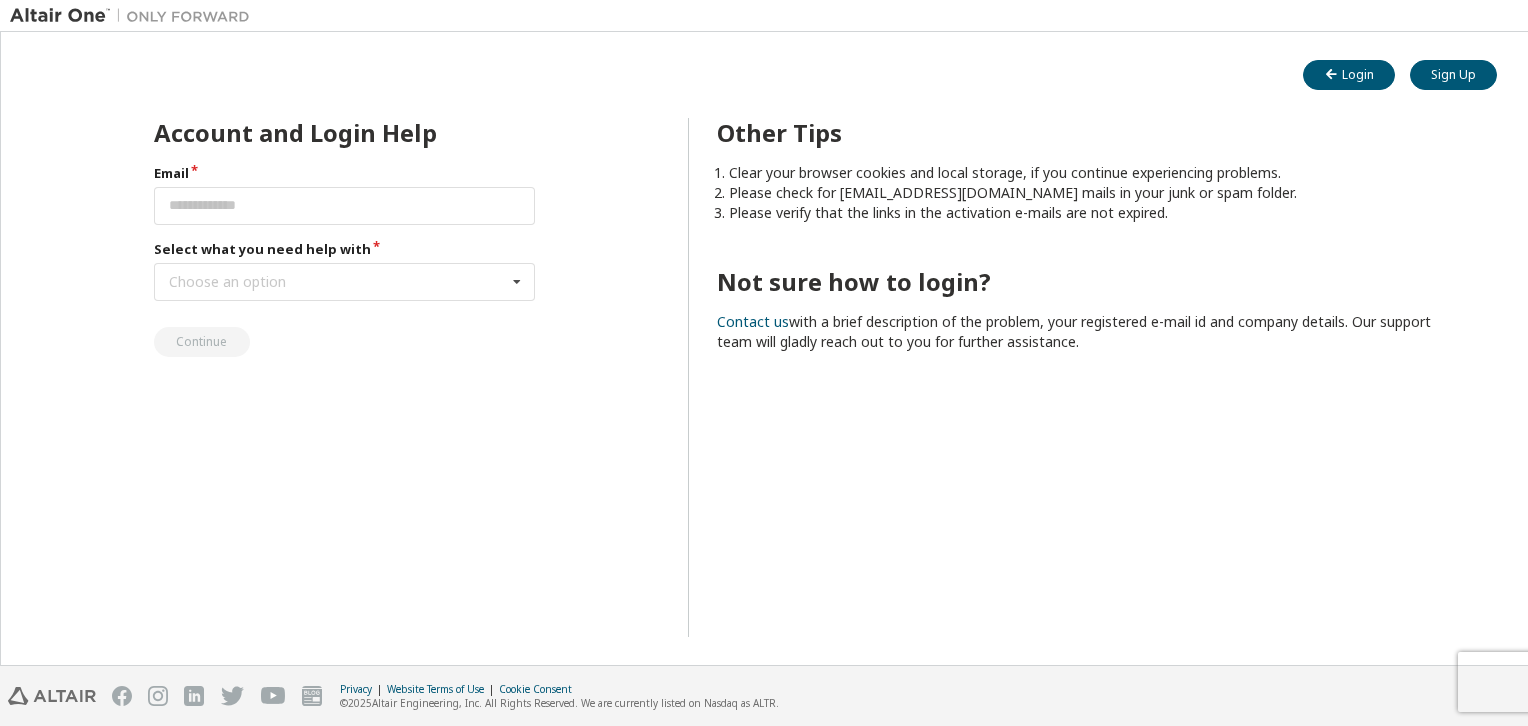 scroll, scrollTop: 0, scrollLeft: 0, axis: both 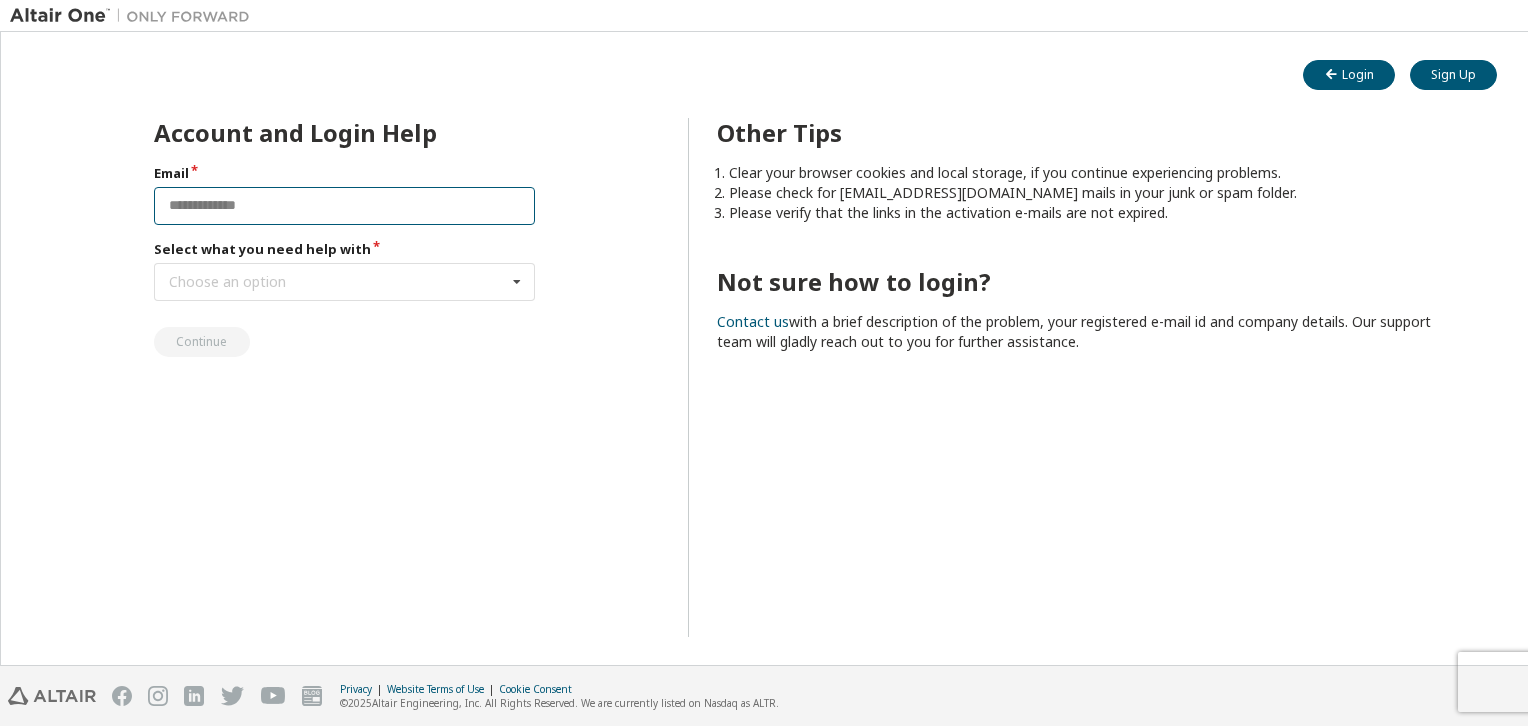 click at bounding box center (345, 206) 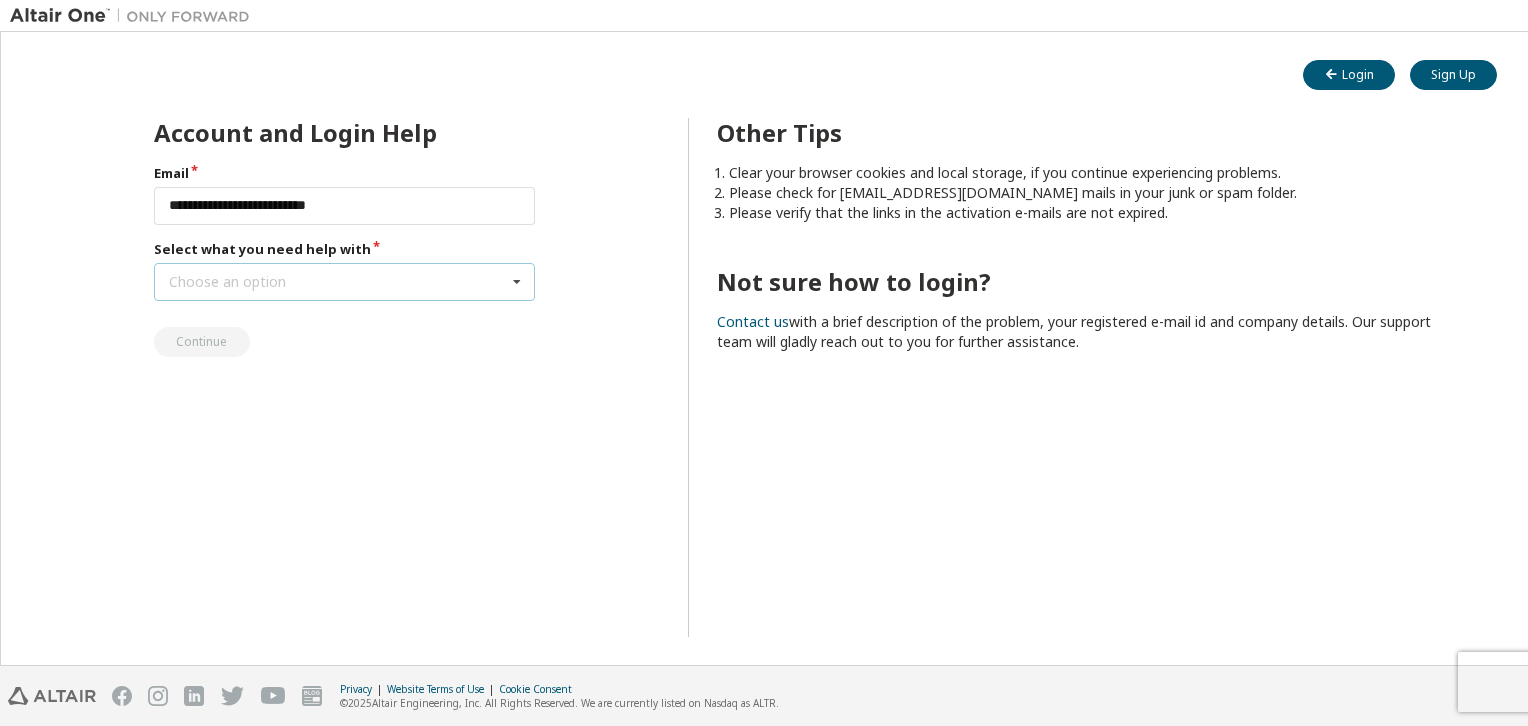 click on "Choose an option" at bounding box center [227, 282] 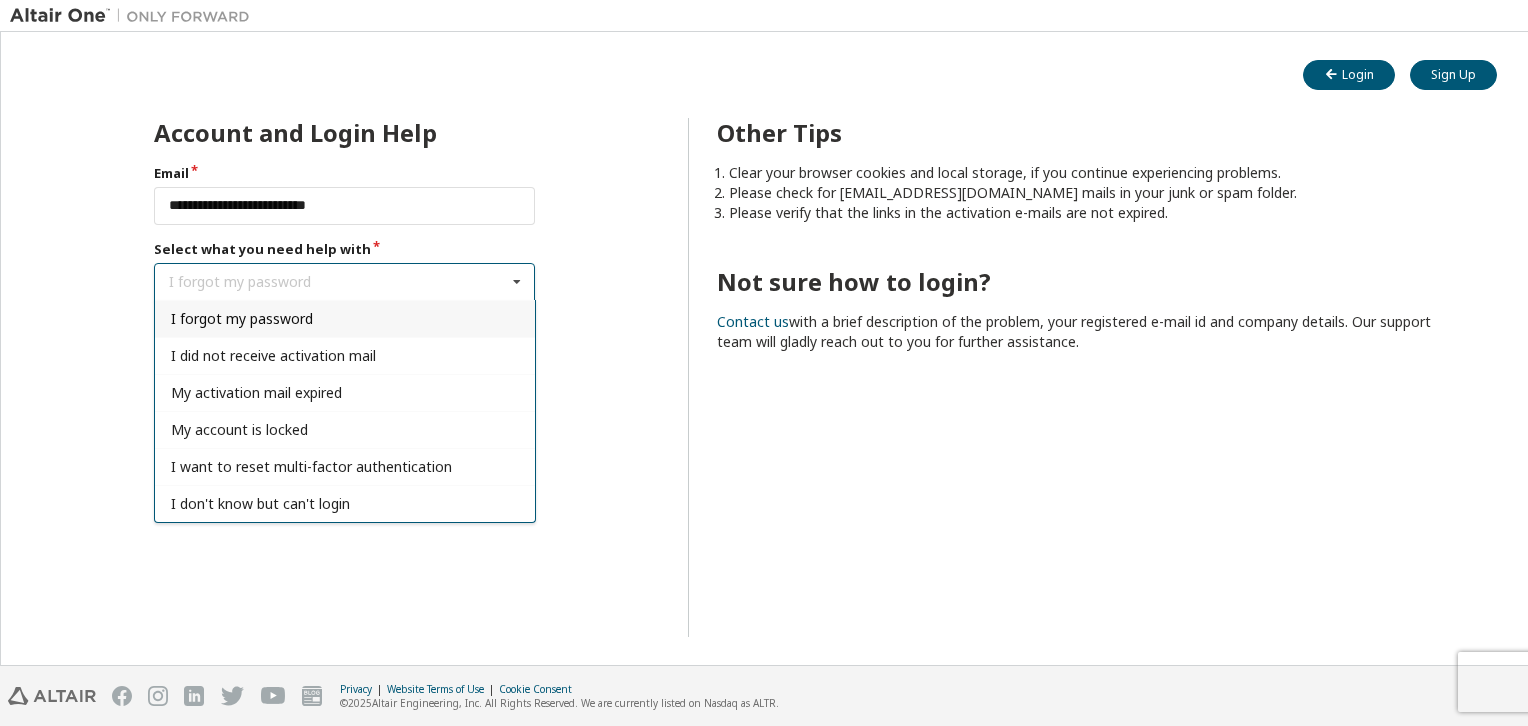 click on "I forgot my password" at bounding box center (345, 318) 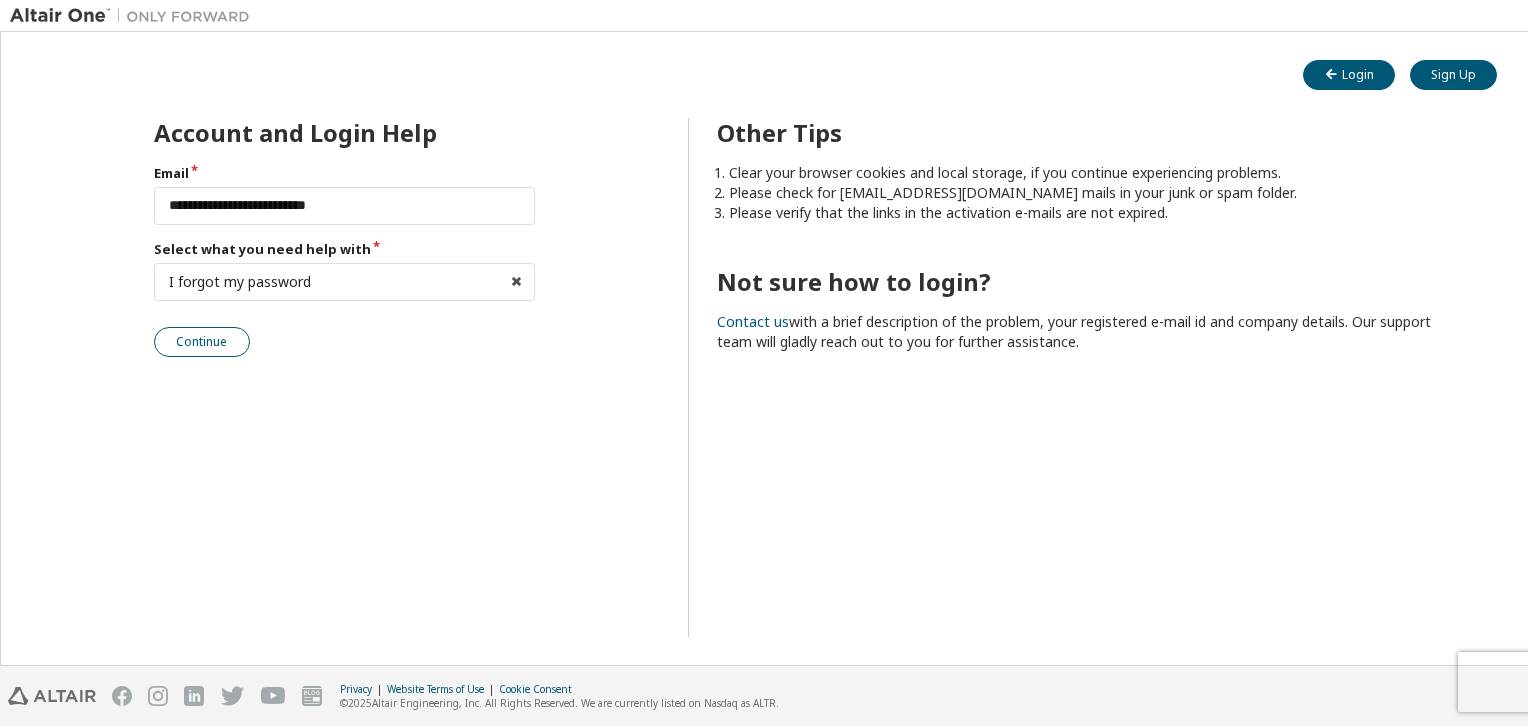 click on "Continue" at bounding box center (202, 342) 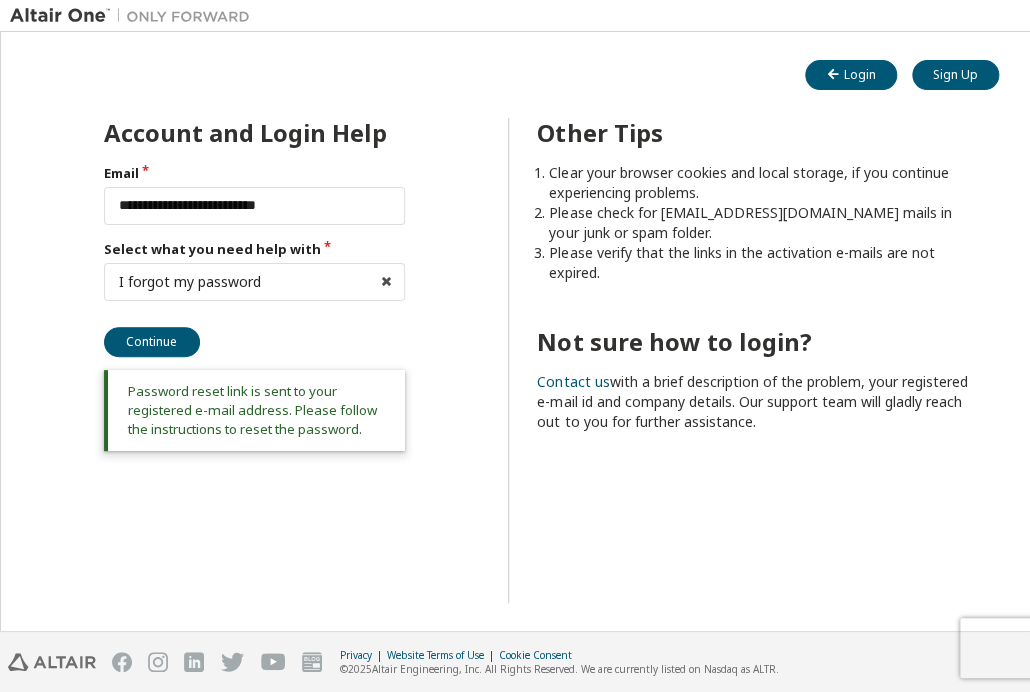 click on "**********" at bounding box center (515, 374) 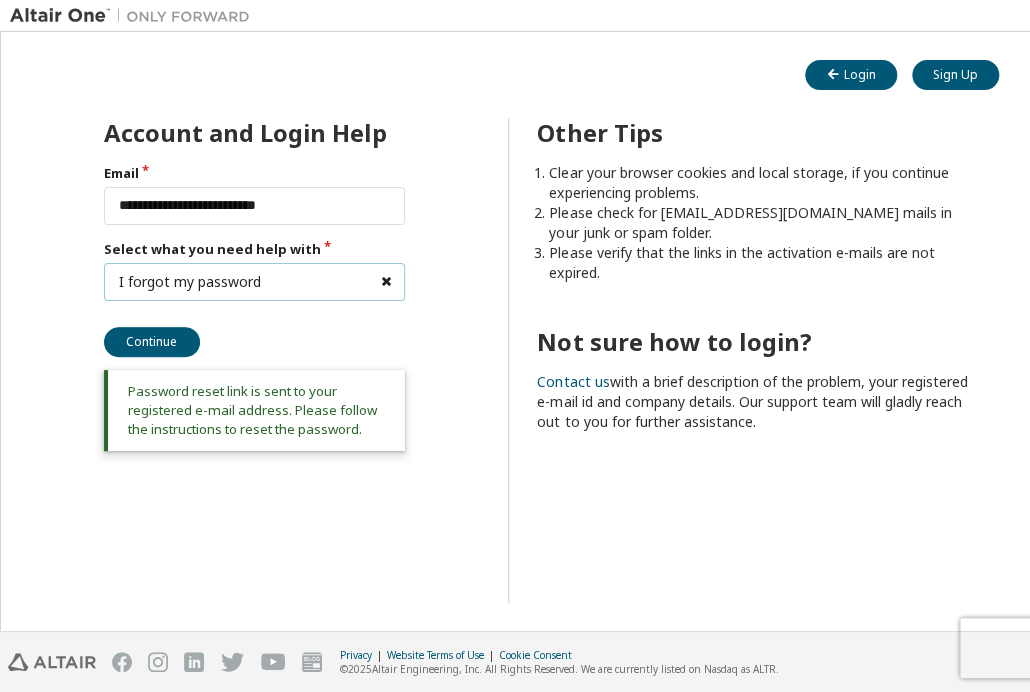 click at bounding box center (386, 282) 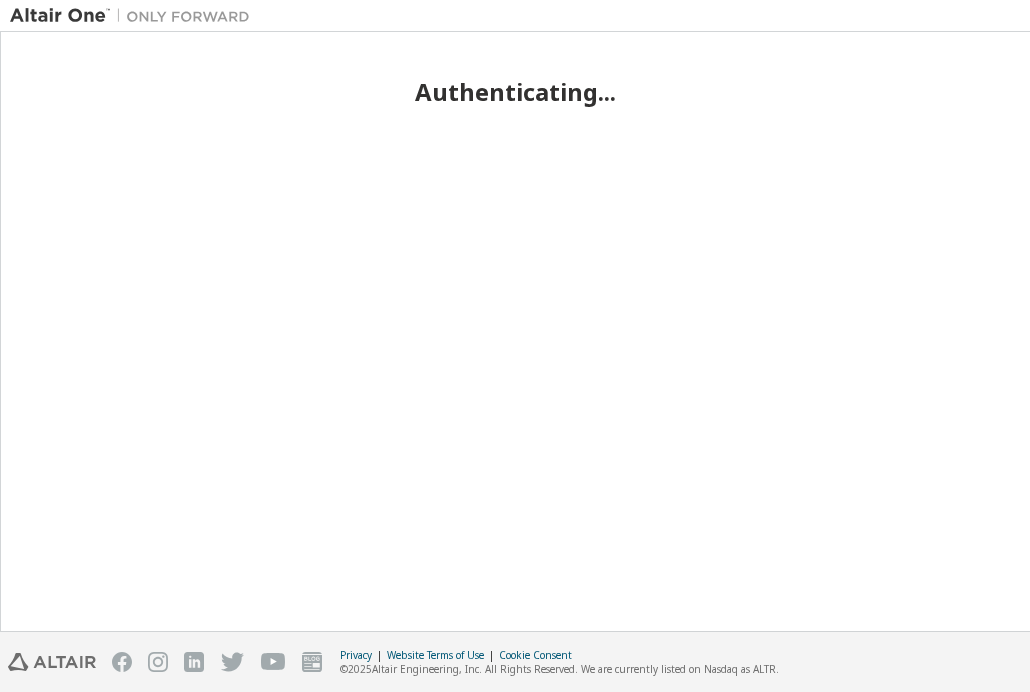 scroll, scrollTop: 0, scrollLeft: 0, axis: both 